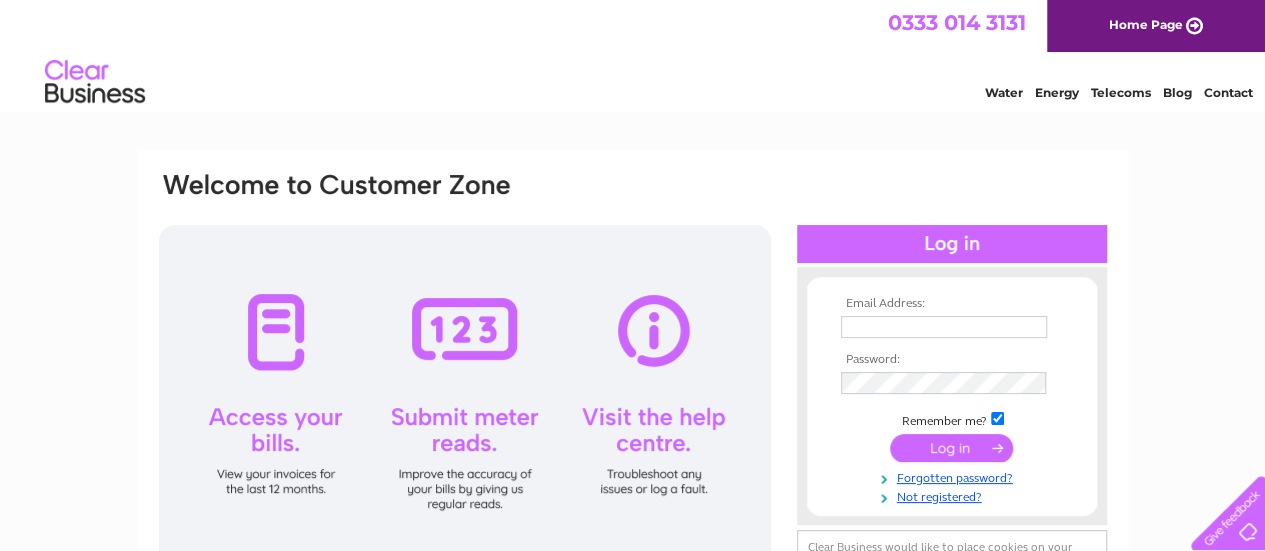 scroll, scrollTop: 0, scrollLeft: 0, axis: both 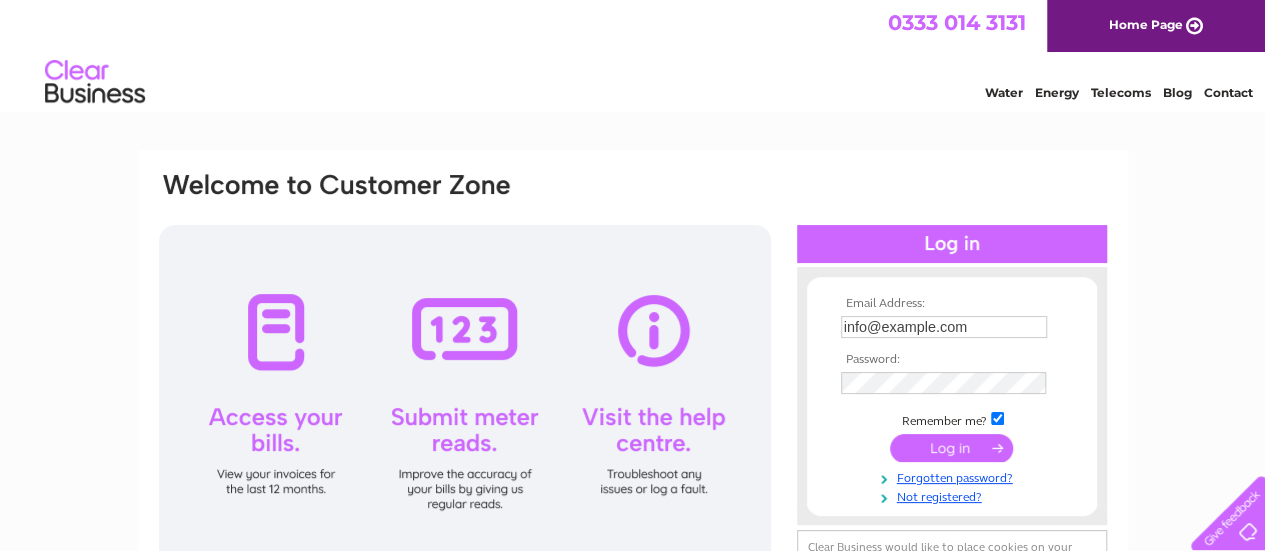 click at bounding box center (951, 448) 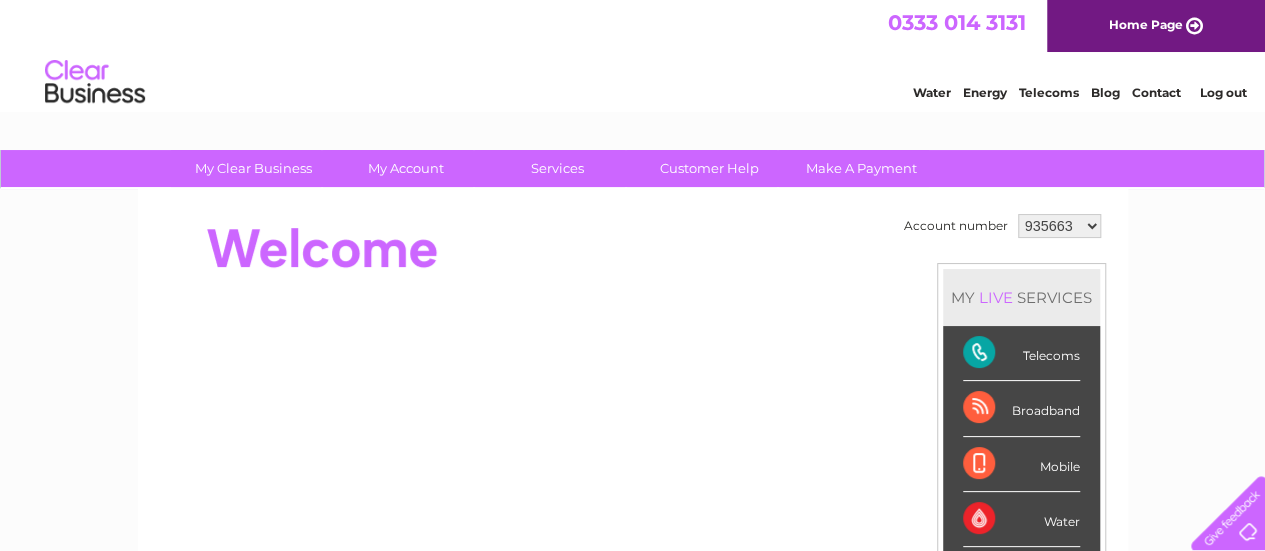 scroll, scrollTop: 0, scrollLeft: 0, axis: both 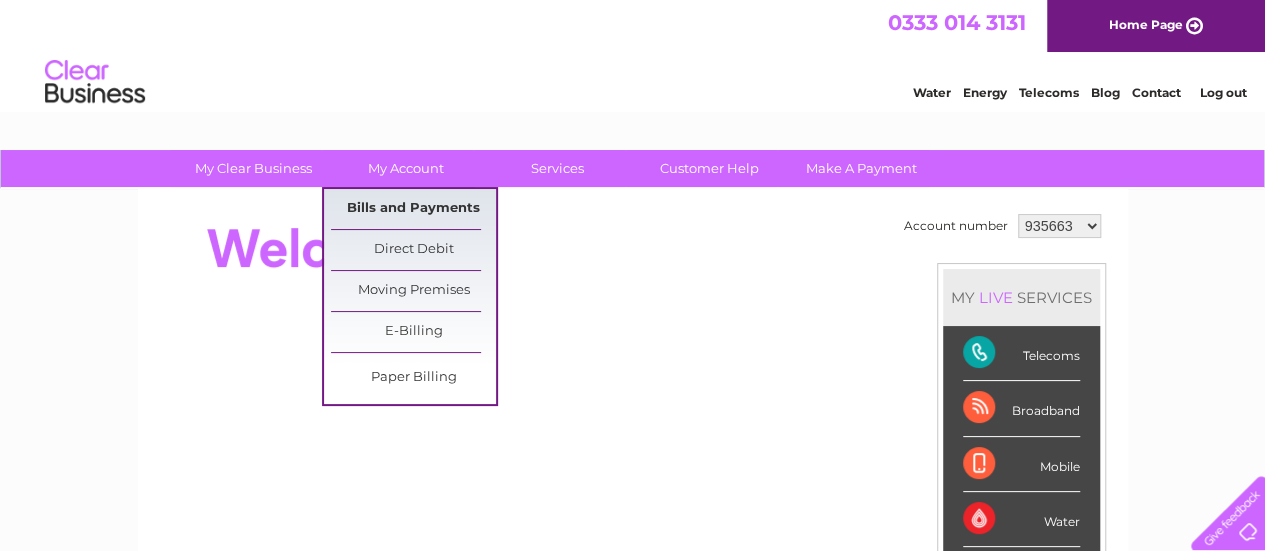 click on "Bills and Payments" at bounding box center (413, 209) 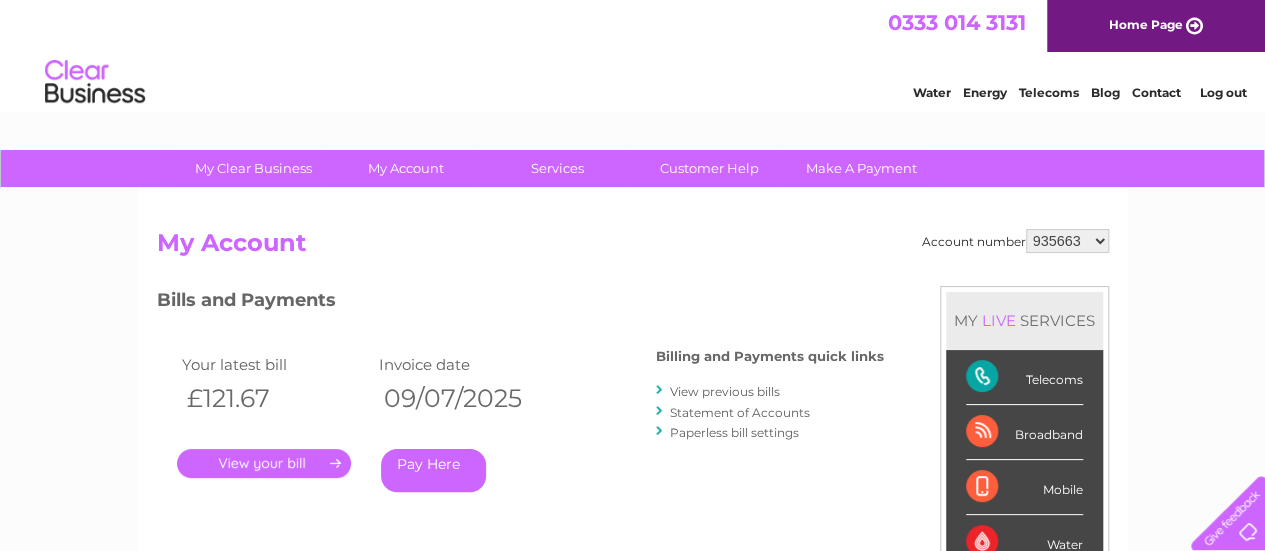 scroll, scrollTop: 0, scrollLeft: 0, axis: both 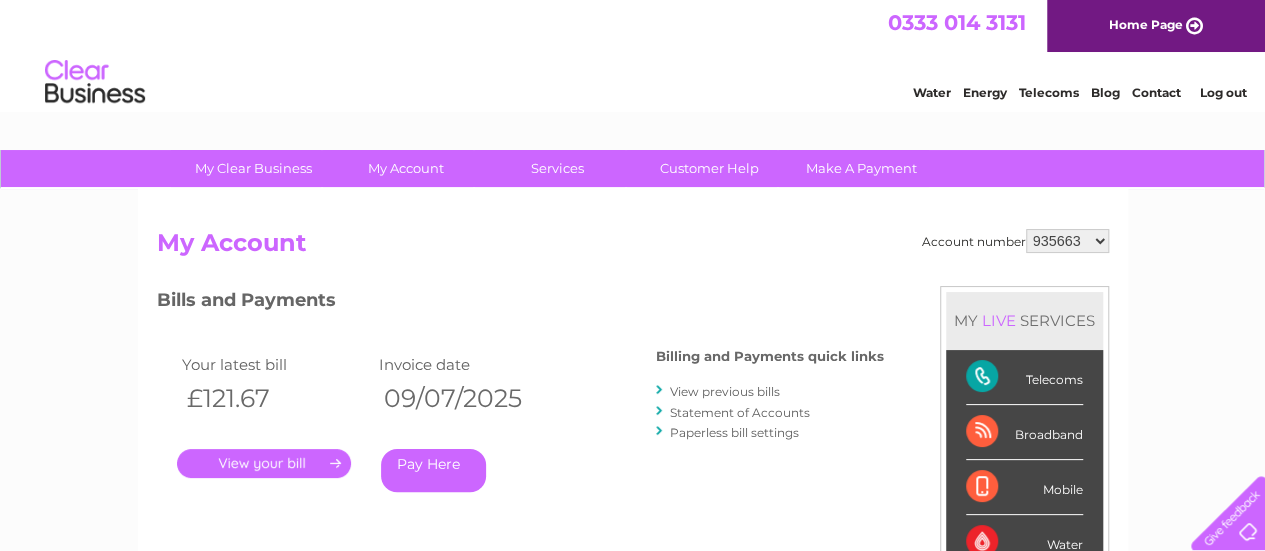 click on "." at bounding box center [264, 463] 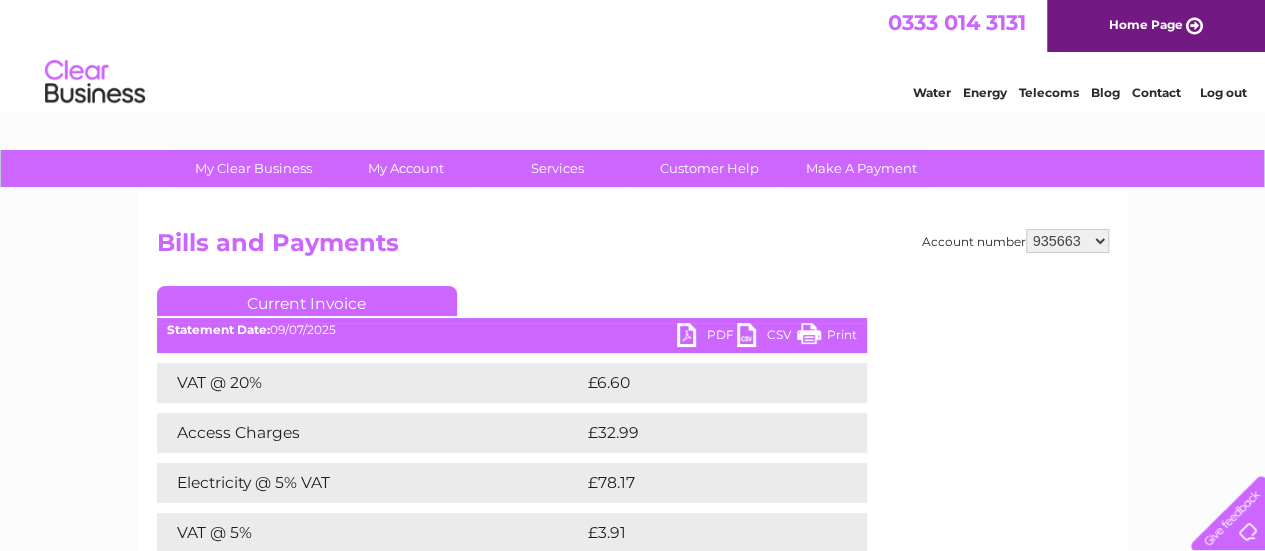 scroll, scrollTop: 0, scrollLeft: 0, axis: both 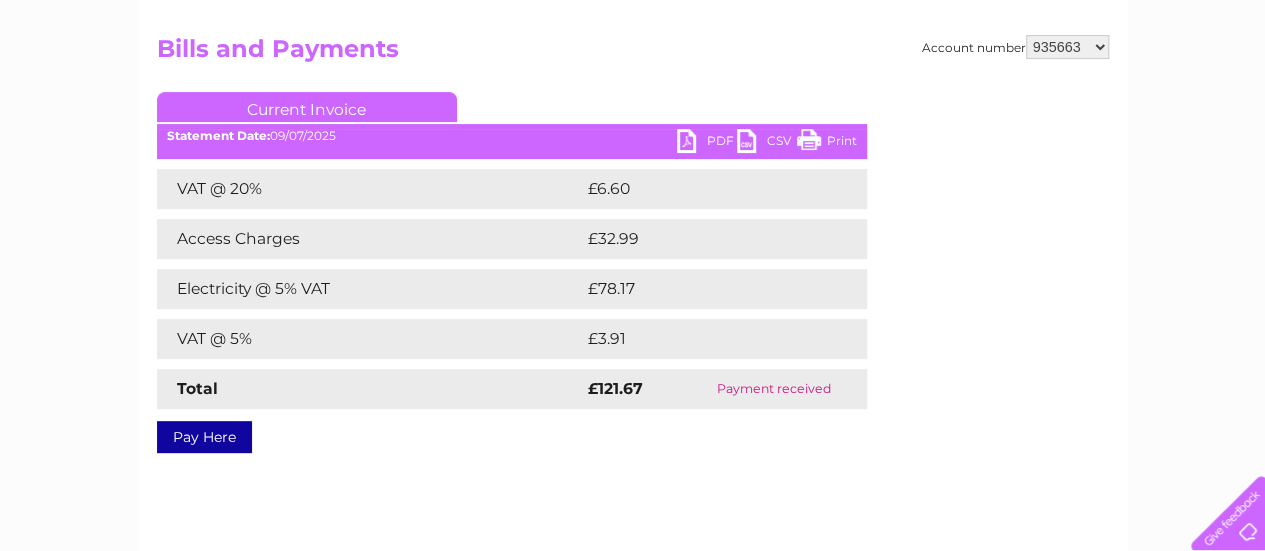 click on "VAT @ 20%" at bounding box center (370, 189) 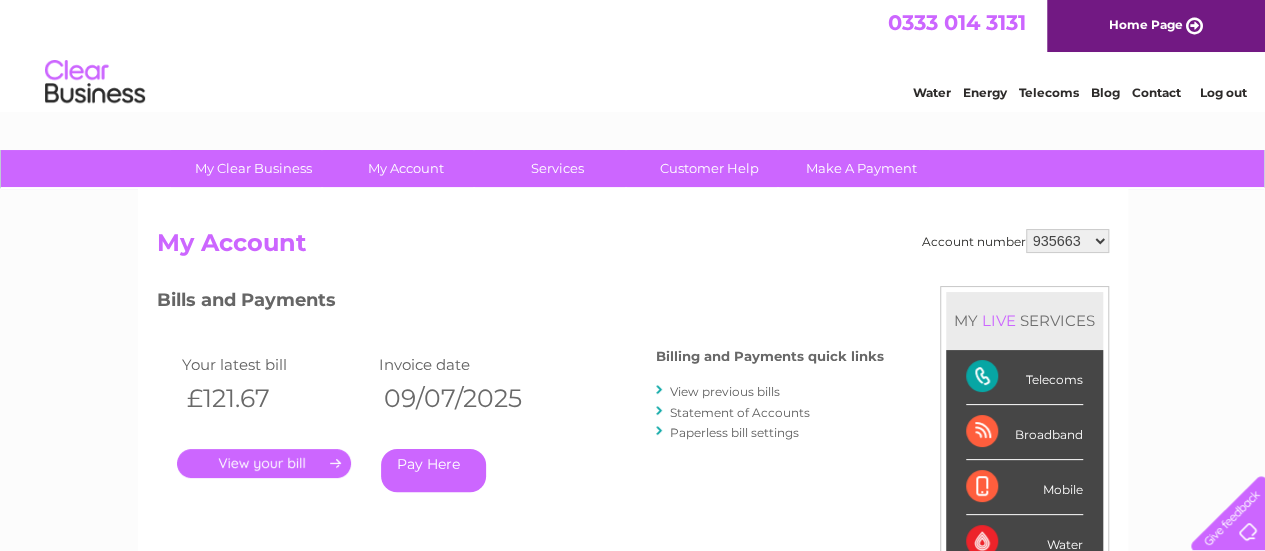 scroll, scrollTop: 0, scrollLeft: 0, axis: both 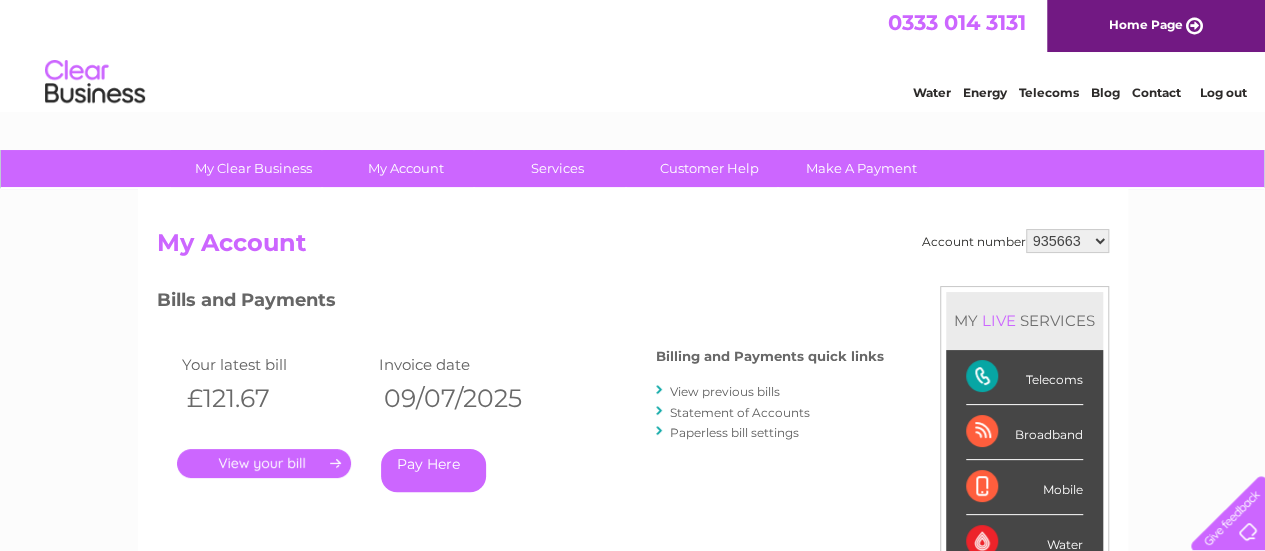 click on "View previous bills" at bounding box center [725, 391] 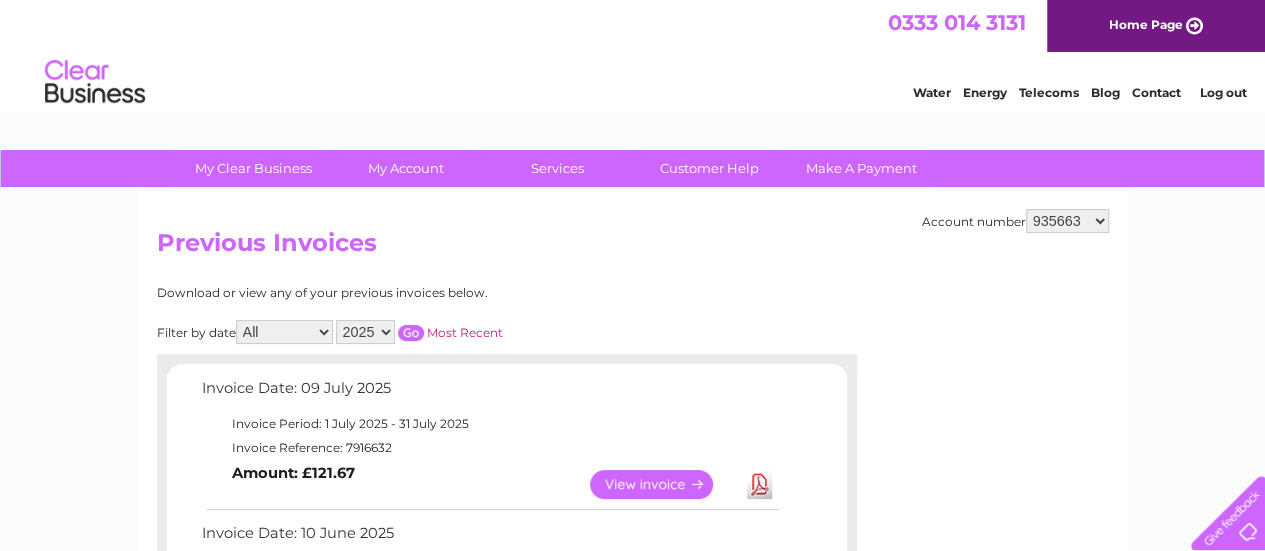 scroll, scrollTop: 0, scrollLeft: 0, axis: both 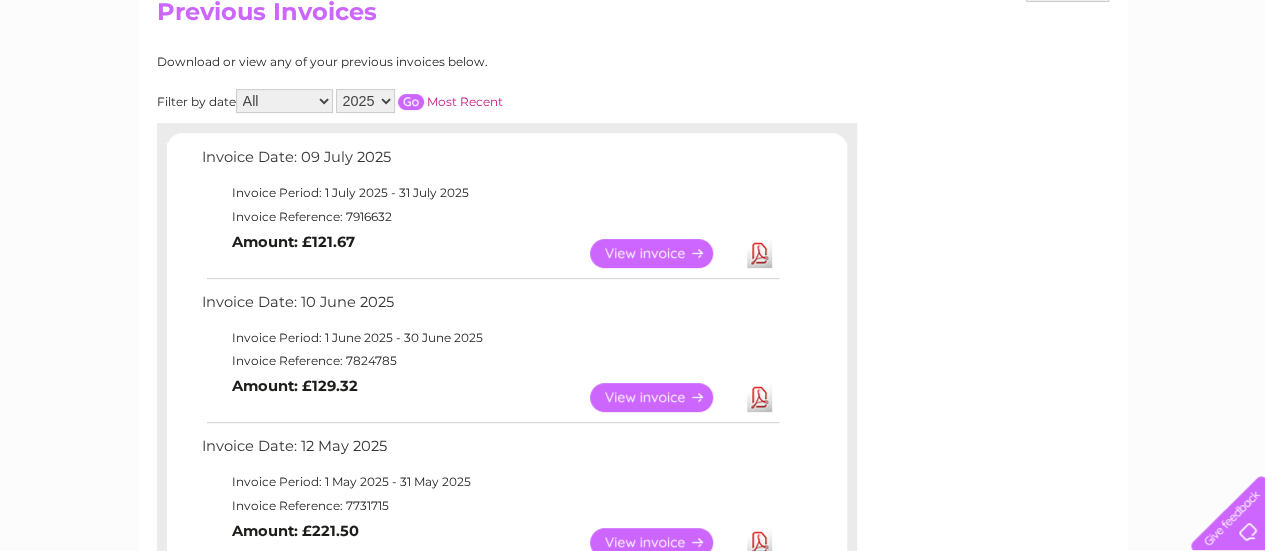 click on "View" at bounding box center (663, 397) 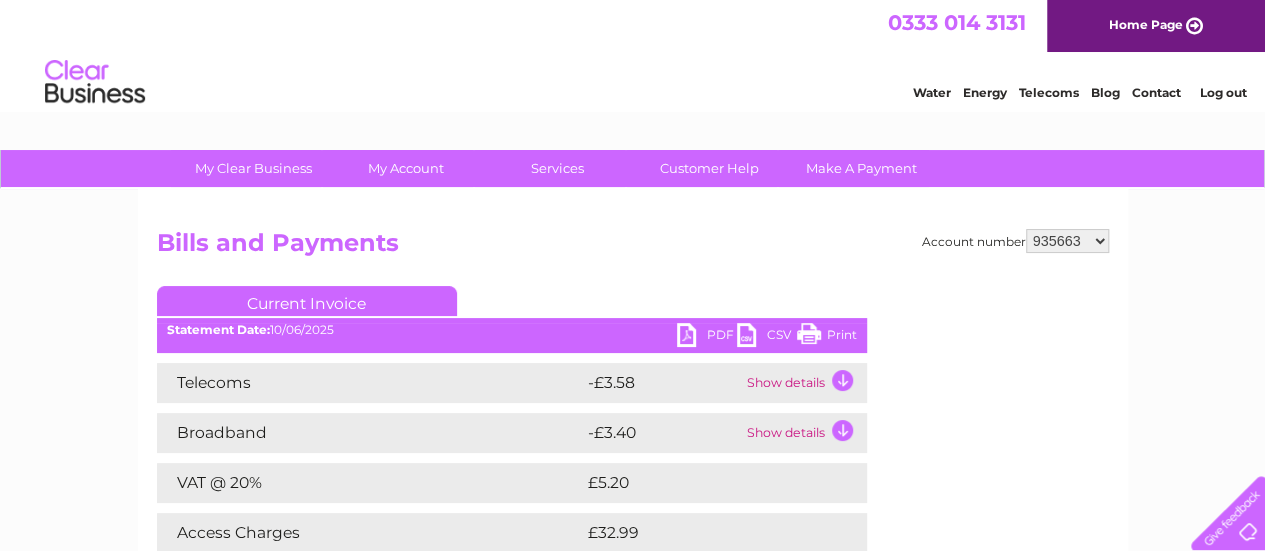 scroll, scrollTop: 0, scrollLeft: 0, axis: both 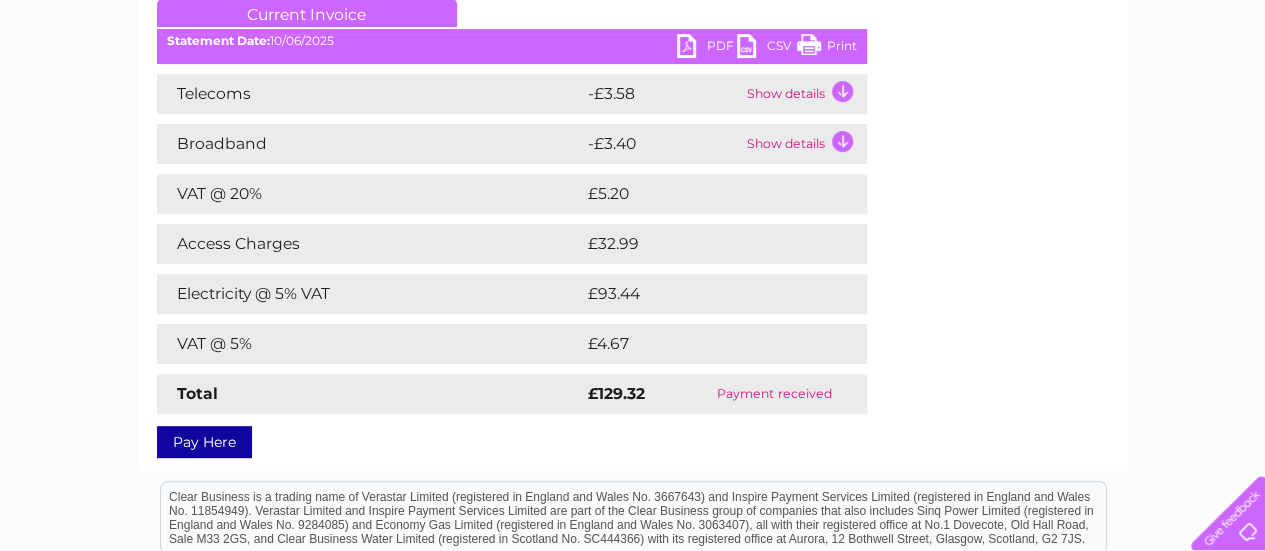 click on "PDF" at bounding box center (707, 48) 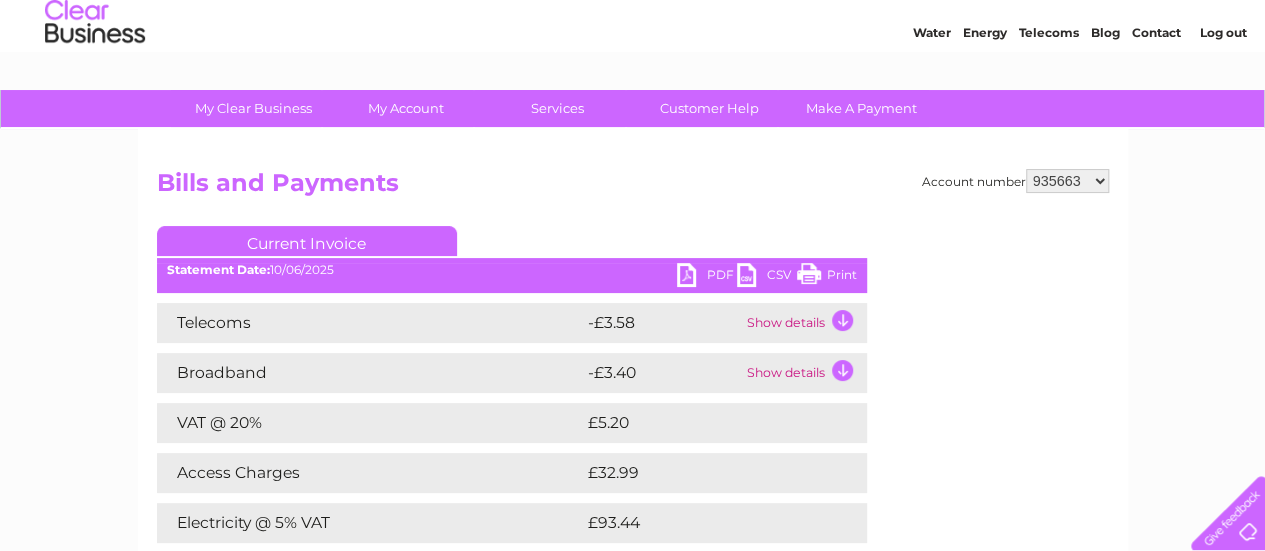 scroll, scrollTop: 0, scrollLeft: 0, axis: both 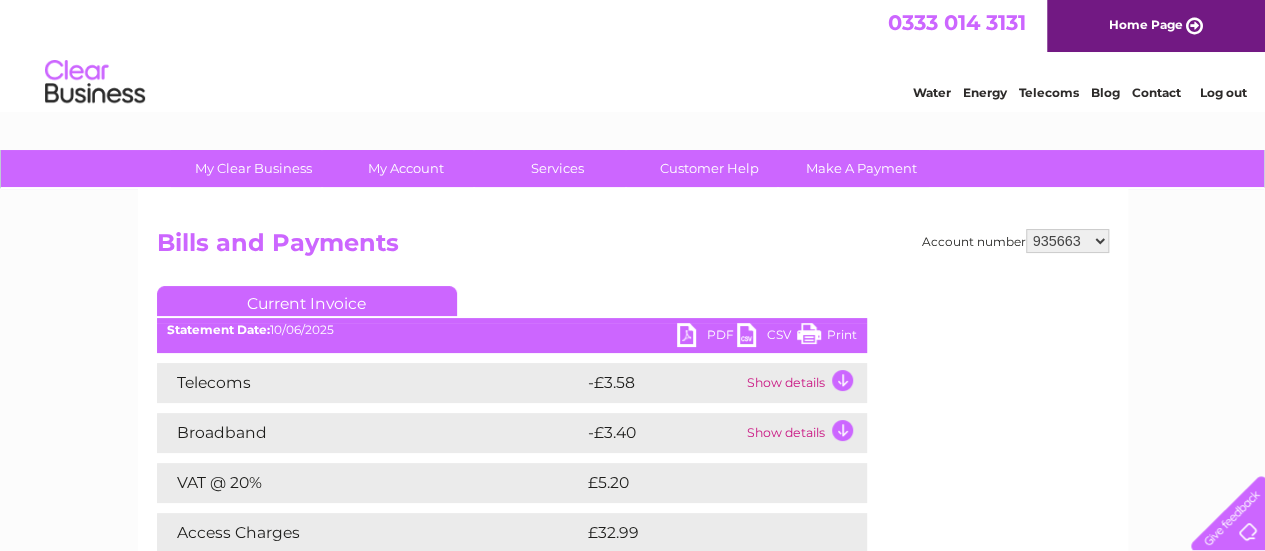 click on "PDF" at bounding box center [707, 337] 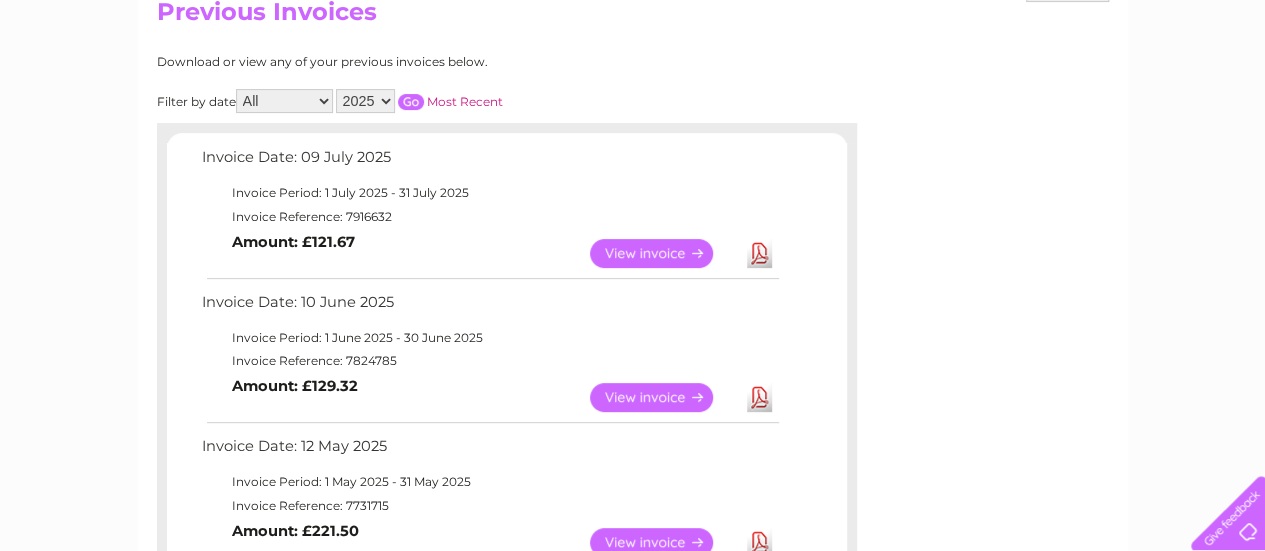 scroll, scrollTop: 0, scrollLeft: 0, axis: both 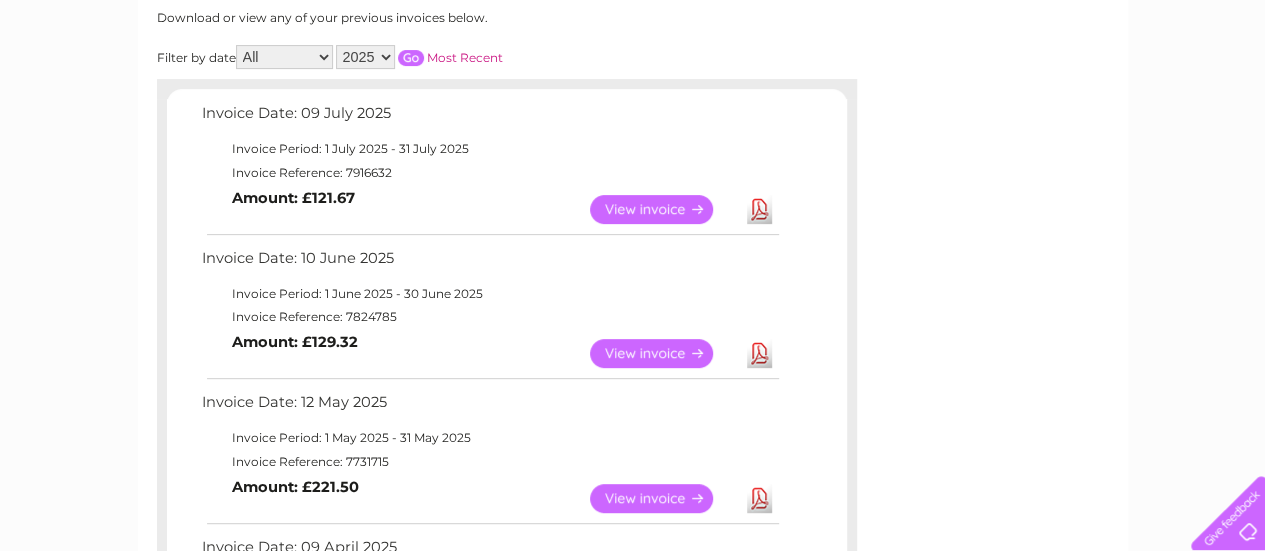 click on "View" at bounding box center [663, 498] 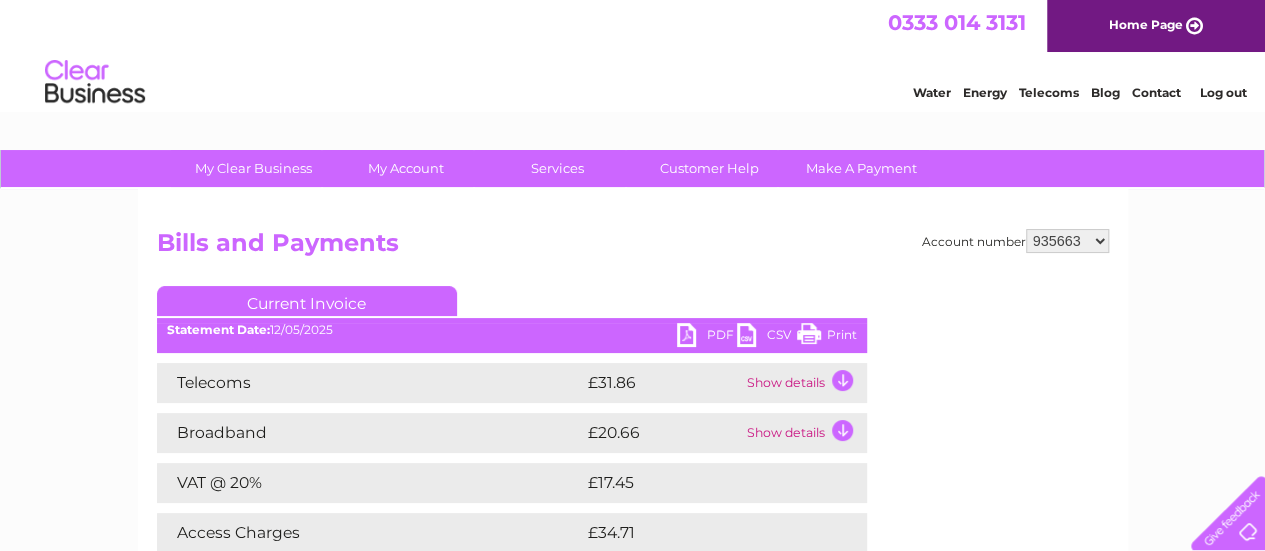 scroll, scrollTop: 0, scrollLeft: 0, axis: both 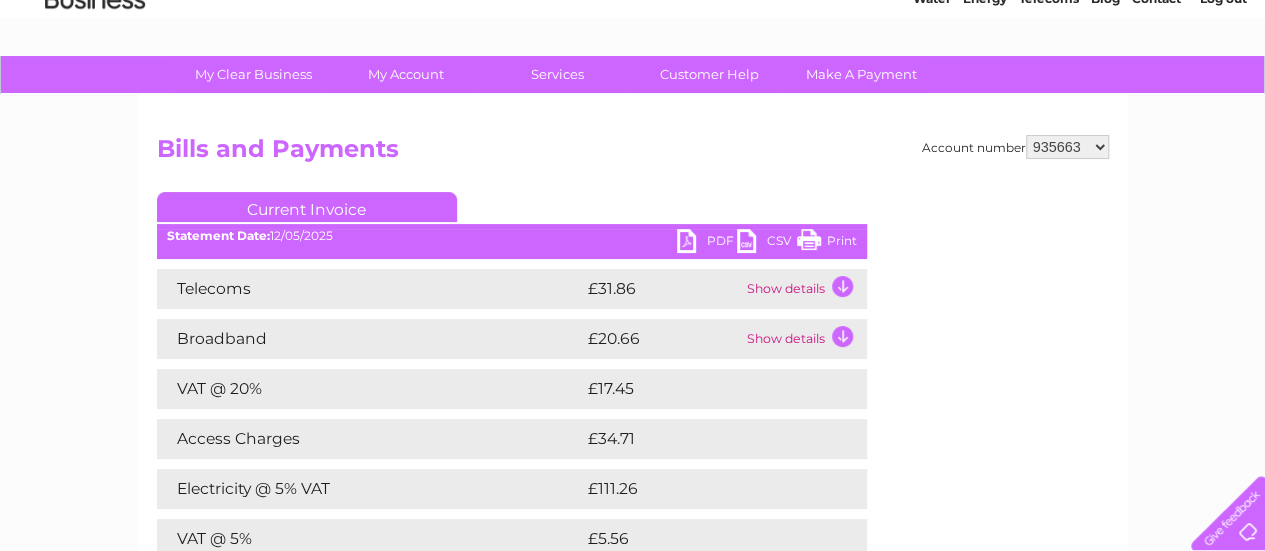 click on "Show details" at bounding box center (804, 289) 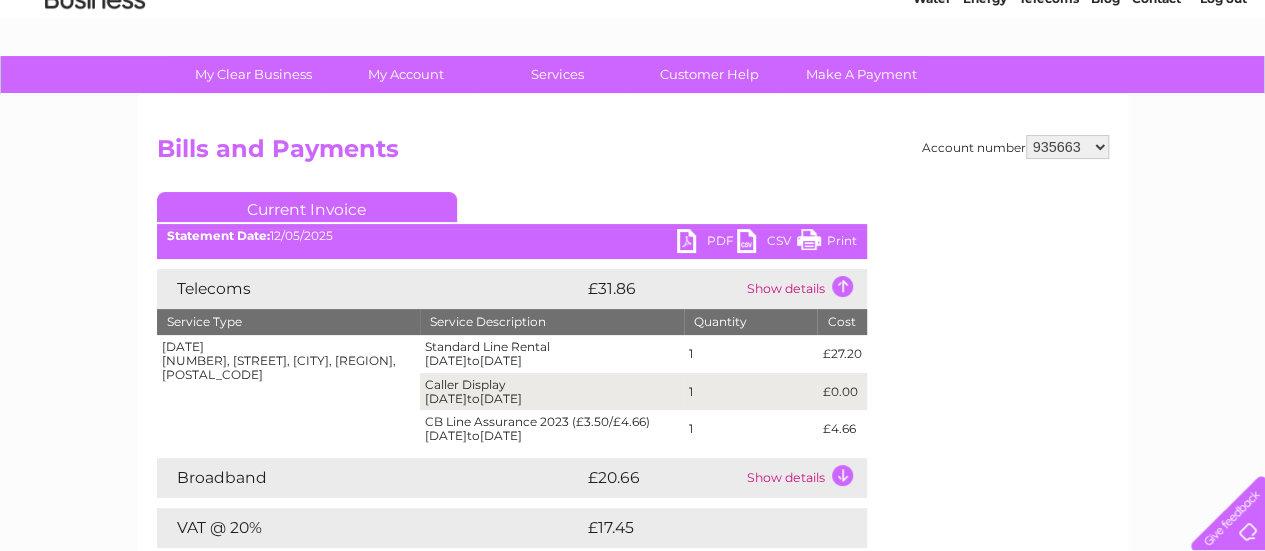 click on "My Clear Business
Login Details
My Details
My Preferences
Link Account
My Account
Direct Debit" at bounding box center (632, 533) 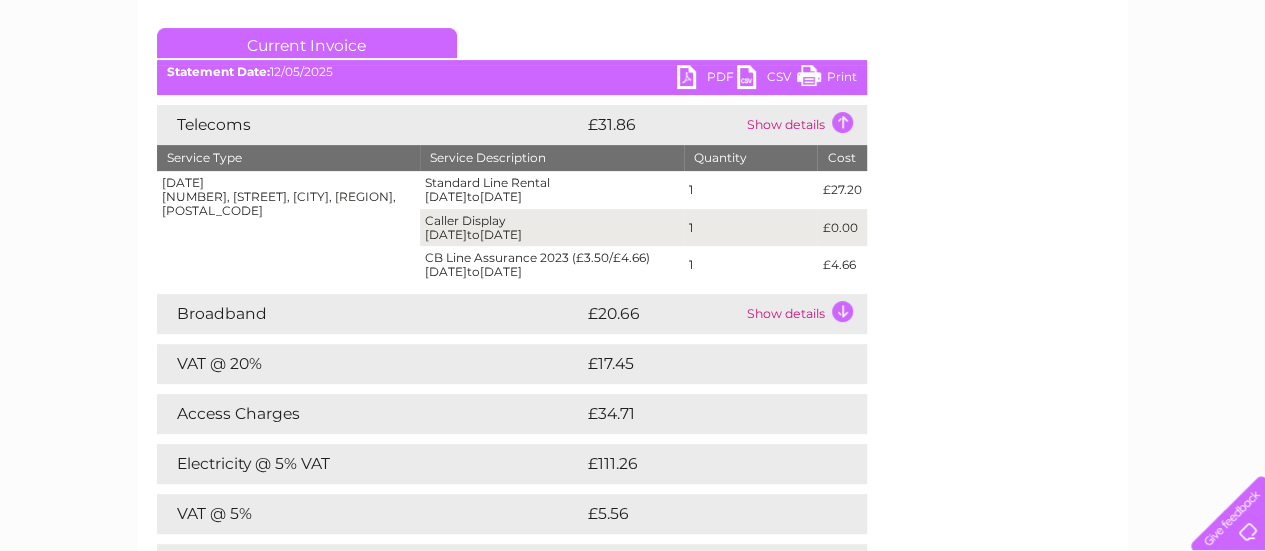 scroll, scrollTop: 259, scrollLeft: 0, axis: vertical 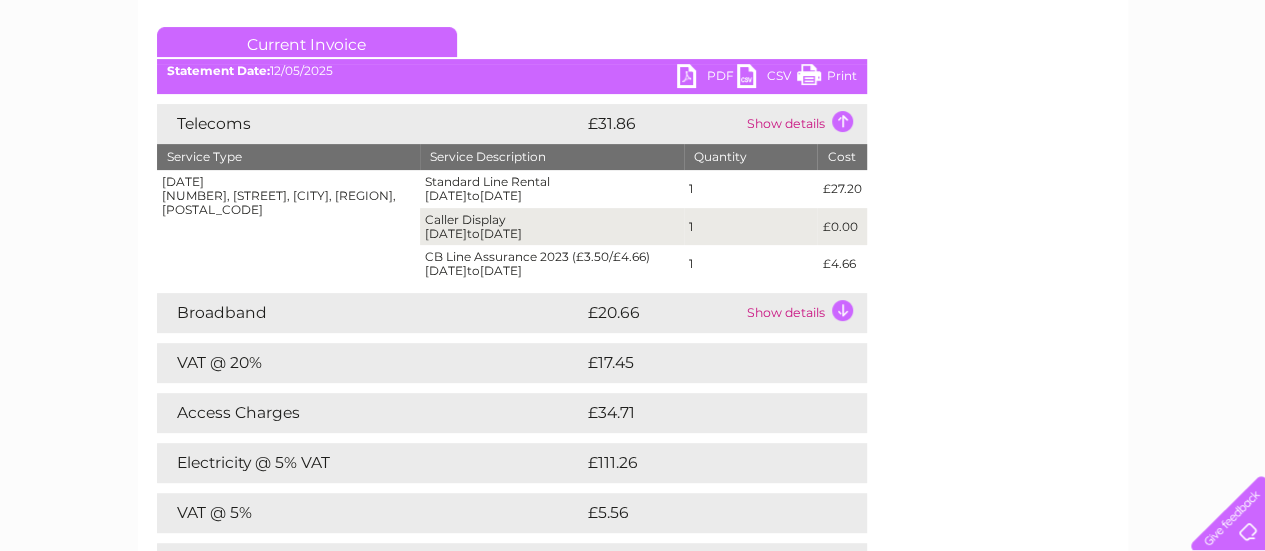 click on "Account number  [ACCOUNT_NUMBER]
[ACCOUNT_NUMBER]
Bills and Payments
Current Invoice
PDF
CSV
Print" at bounding box center [633, 284] 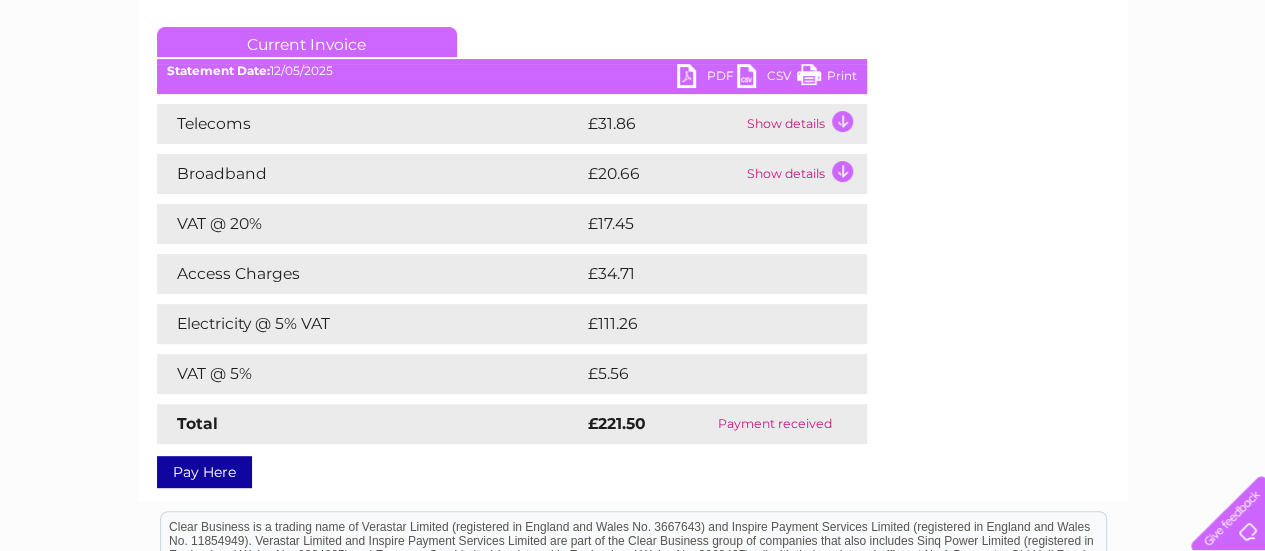 click on "PDF" at bounding box center (707, 78) 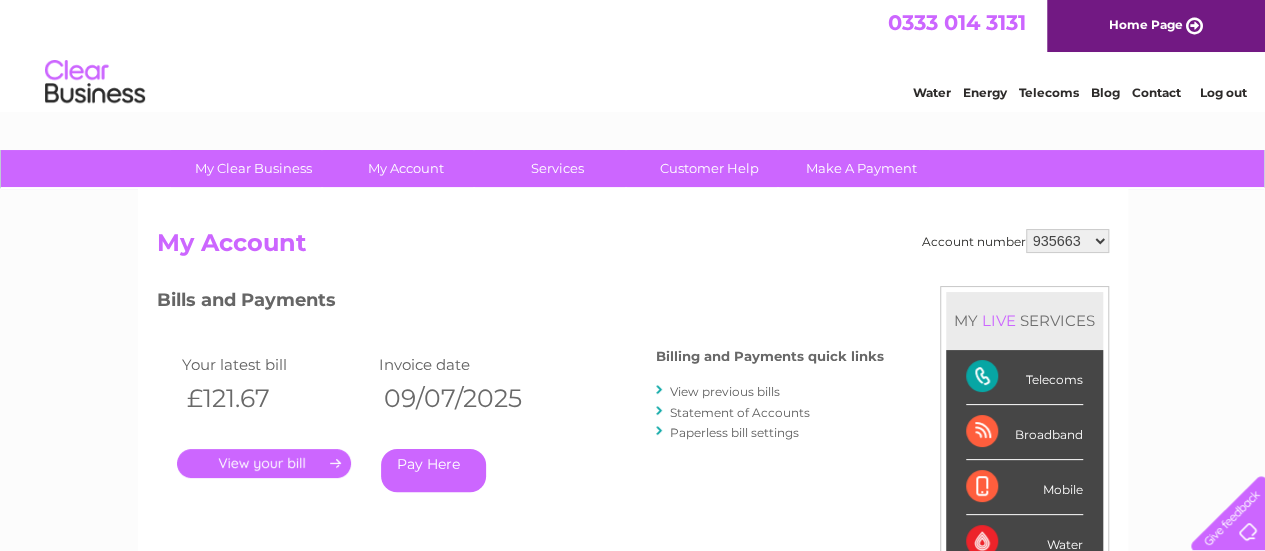 scroll, scrollTop: 0, scrollLeft: 0, axis: both 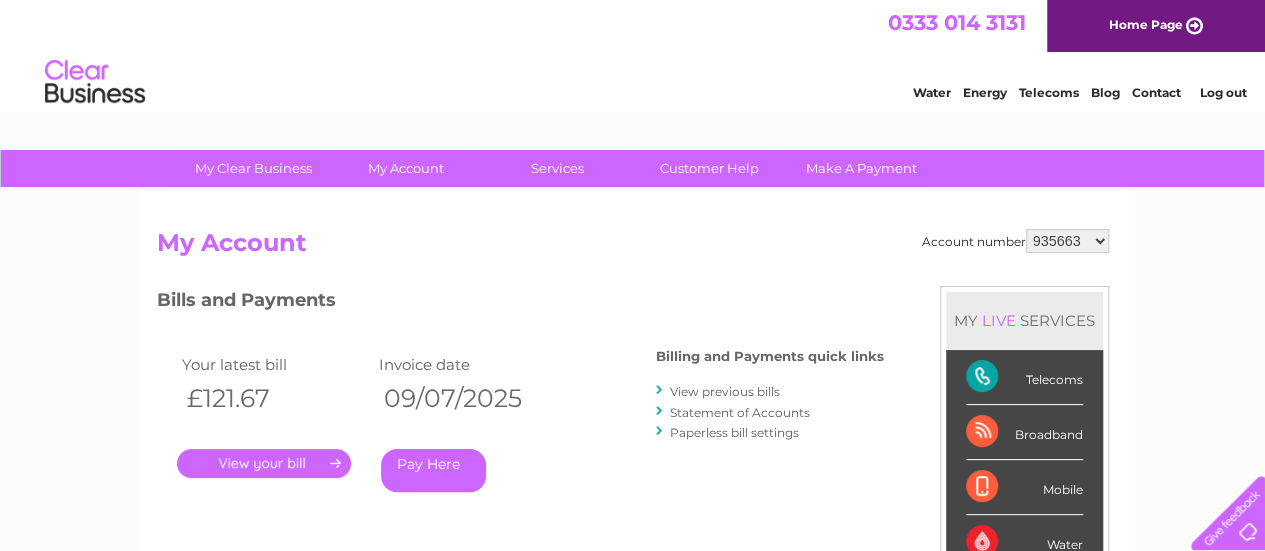 click on "935663
1141443" at bounding box center [1067, 241] 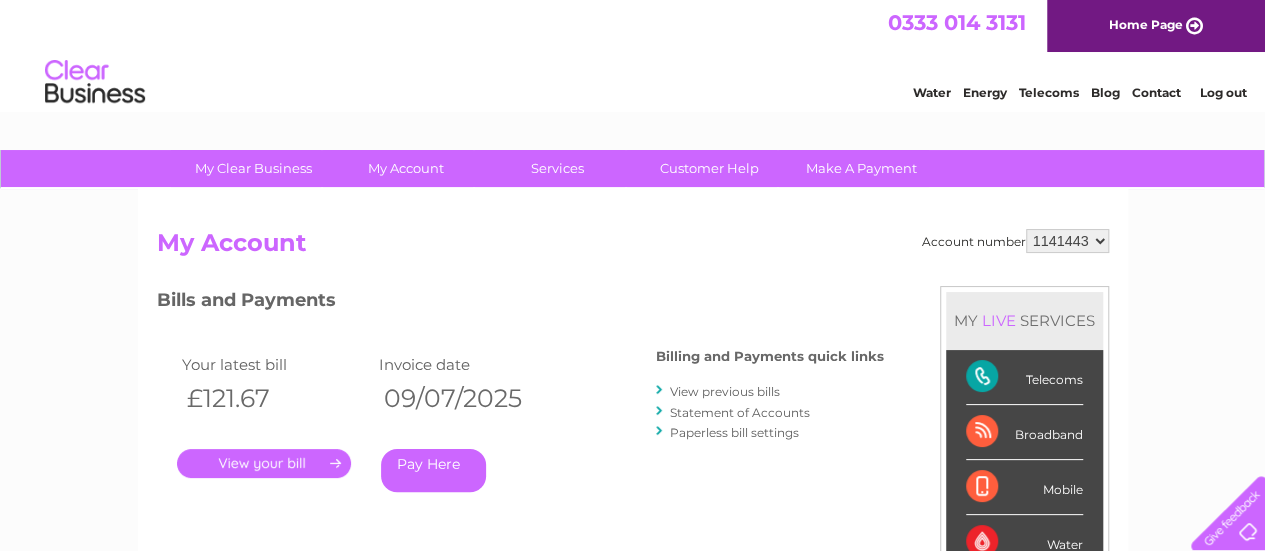 click on "935663
1141443" at bounding box center [1067, 241] 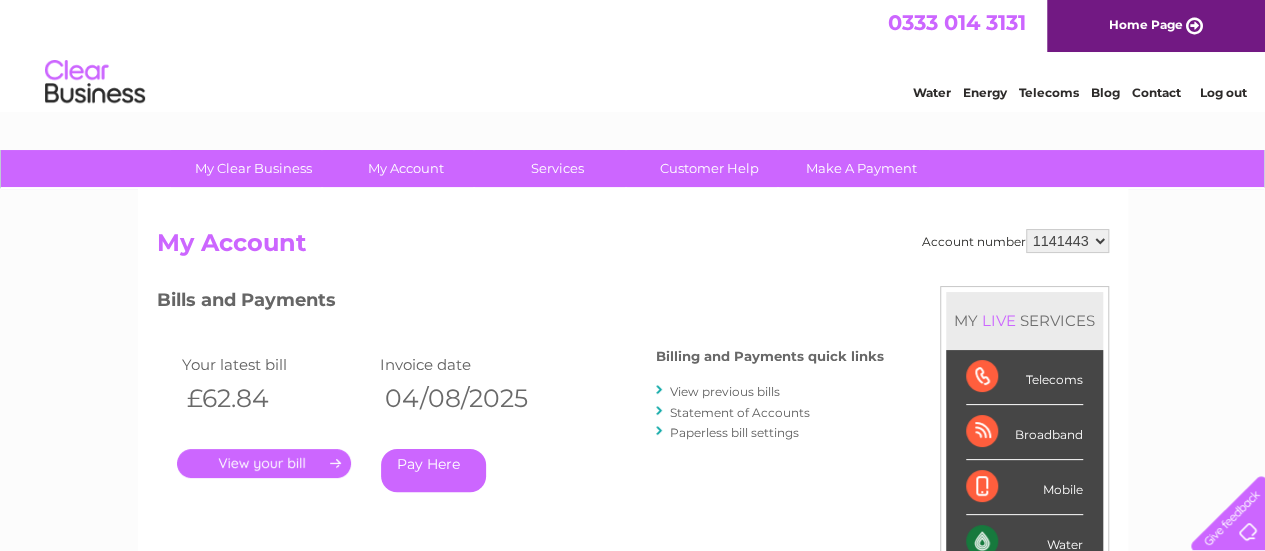 scroll, scrollTop: 0, scrollLeft: 0, axis: both 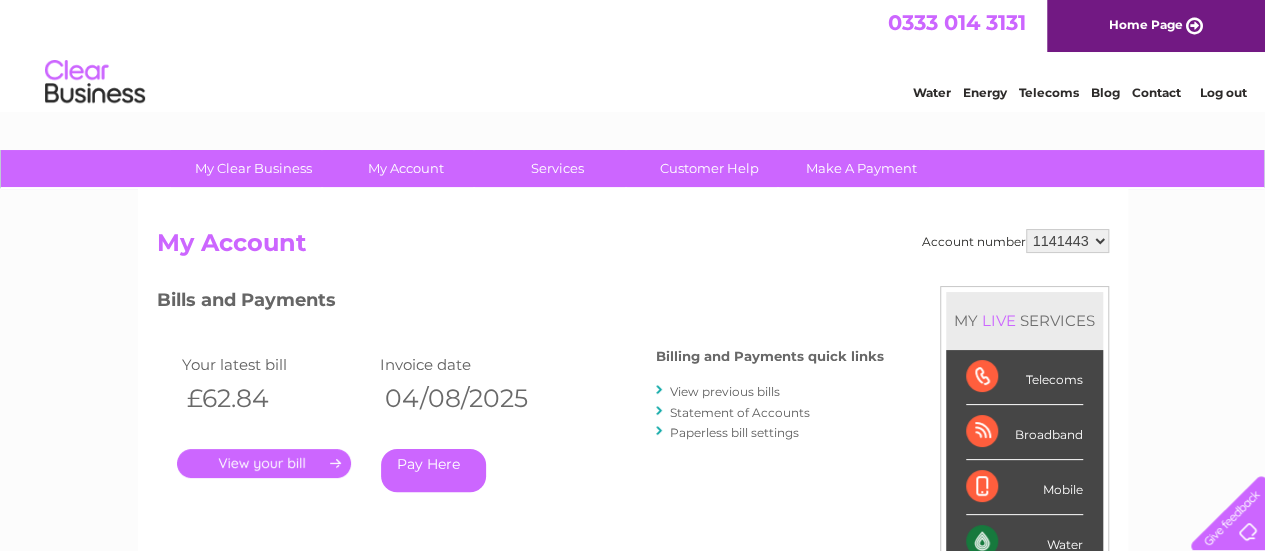 click on "." at bounding box center (264, 463) 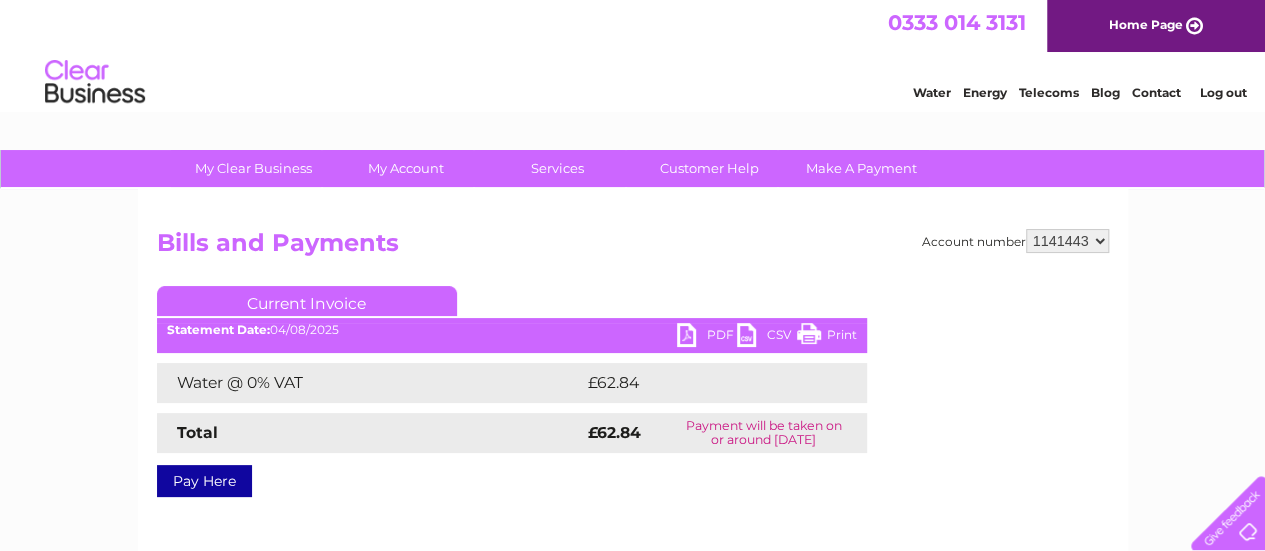 scroll, scrollTop: 0, scrollLeft: 0, axis: both 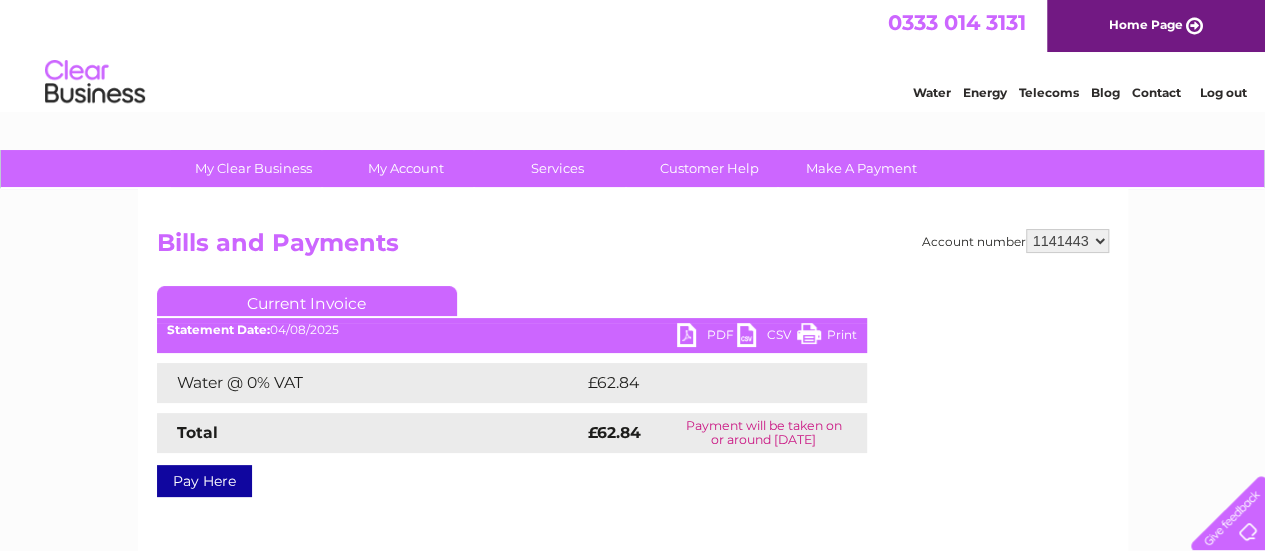 click on "PDF" at bounding box center (707, 337) 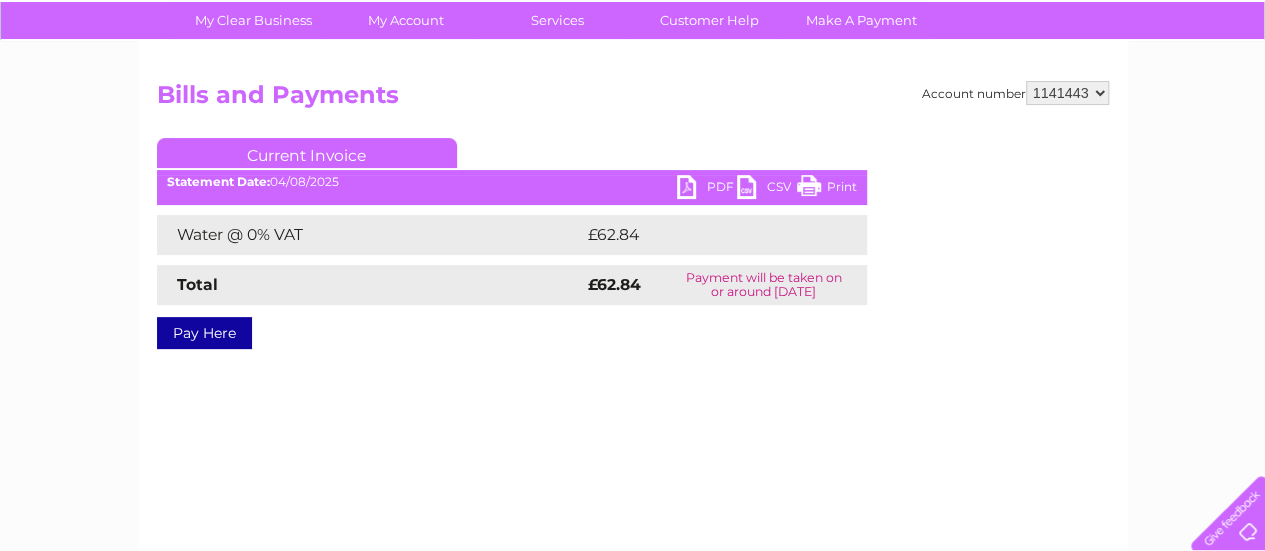 scroll, scrollTop: 110, scrollLeft: 0, axis: vertical 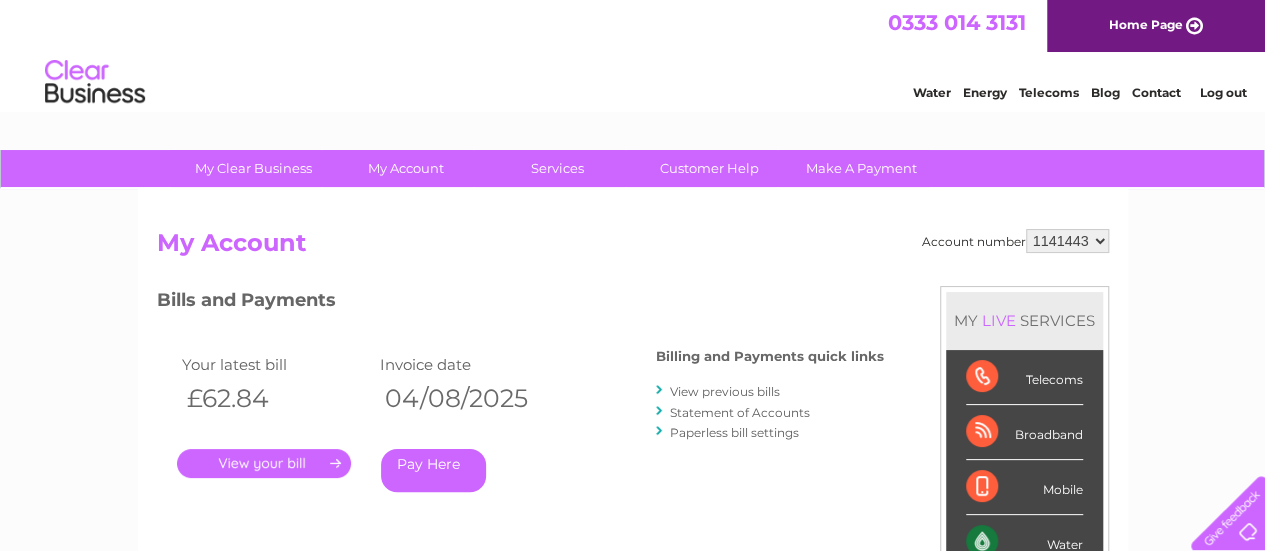 click on "View previous bills" at bounding box center [725, 391] 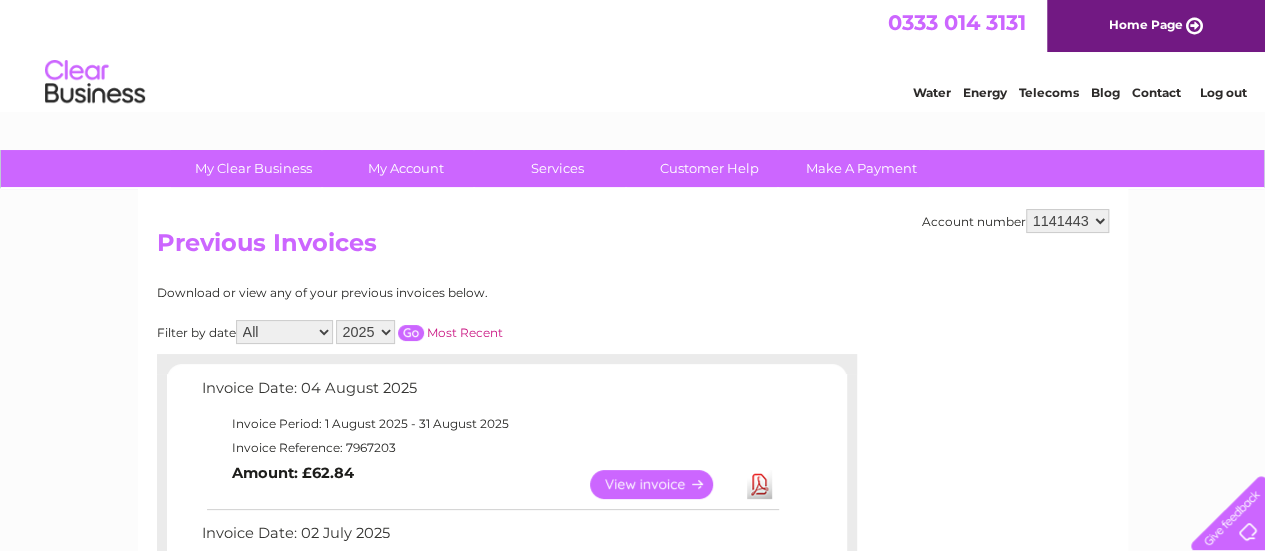 scroll, scrollTop: 0, scrollLeft: 0, axis: both 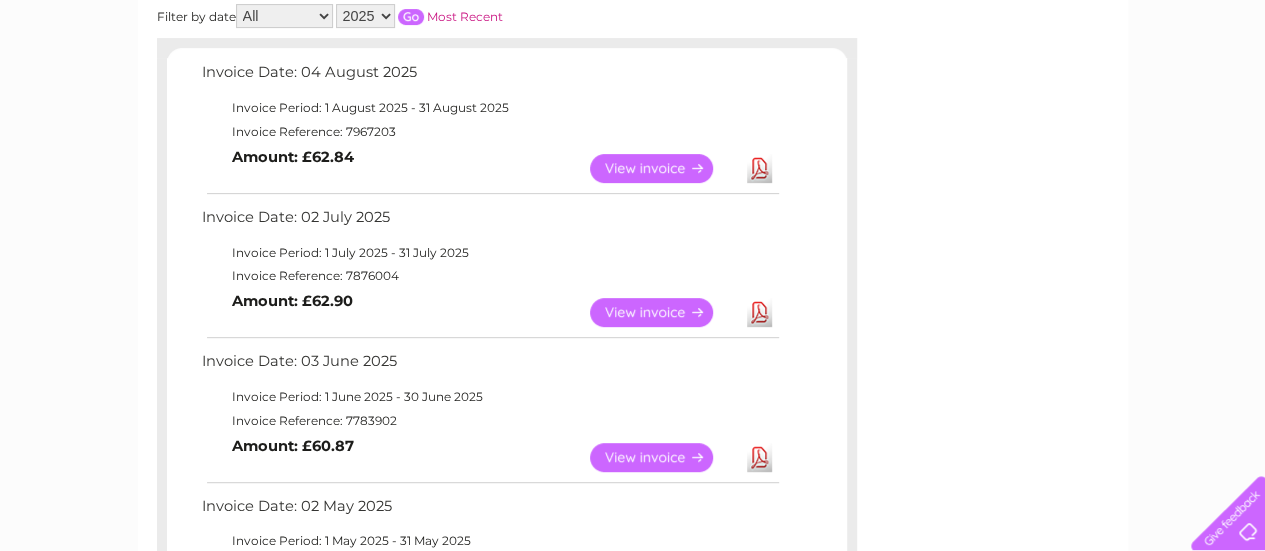click on "View" at bounding box center [663, 312] 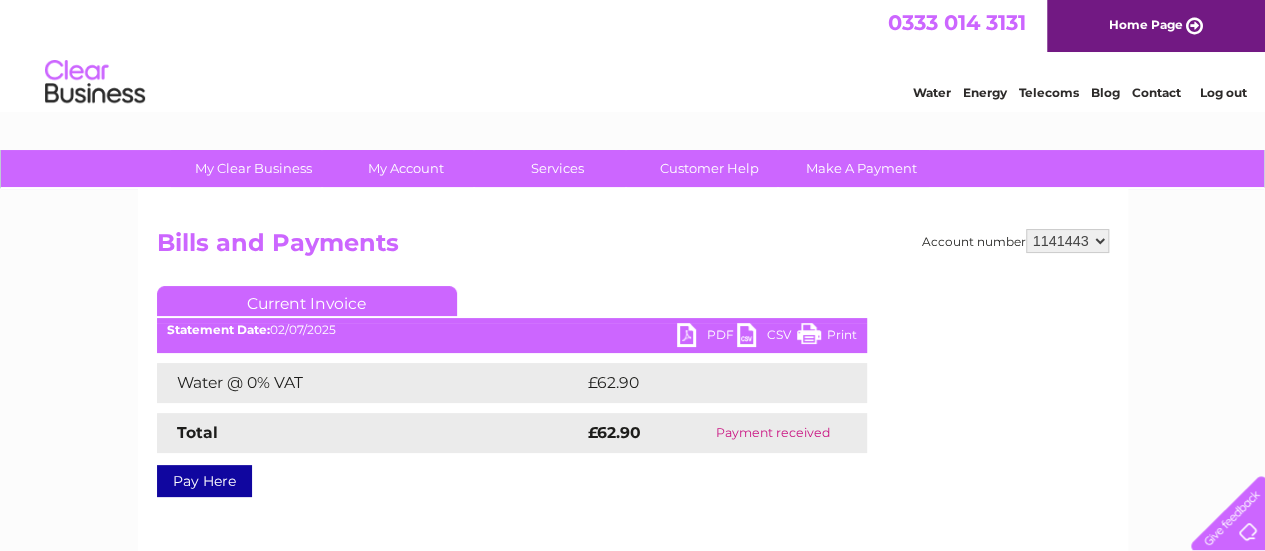 scroll, scrollTop: 0, scrollLeft: 0, axis: both 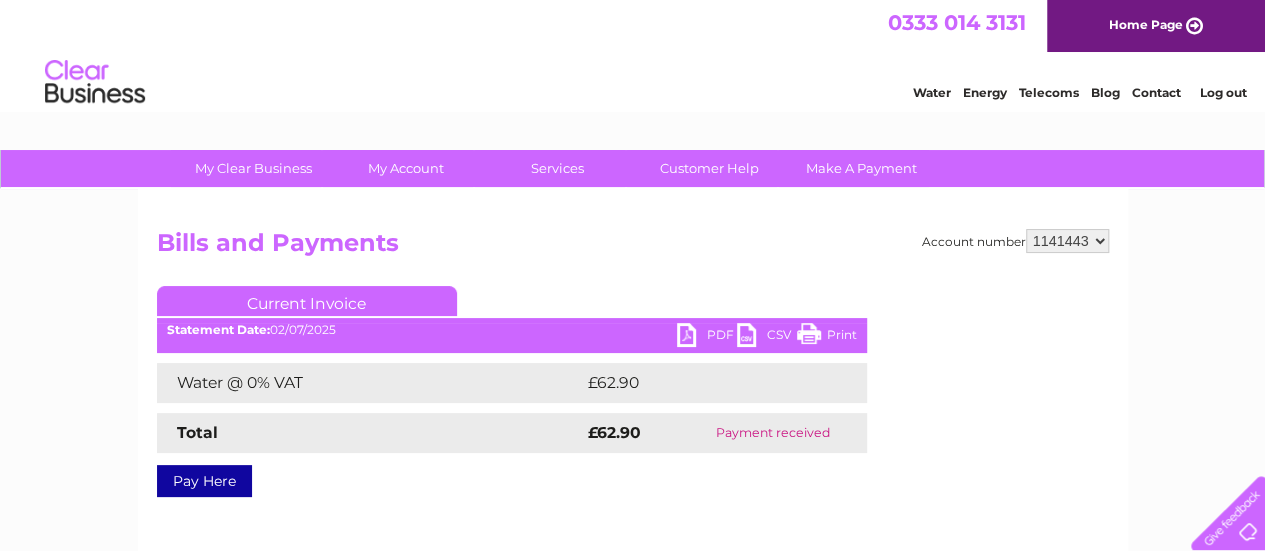 click on "PDF" at bounding box center [707, 337] 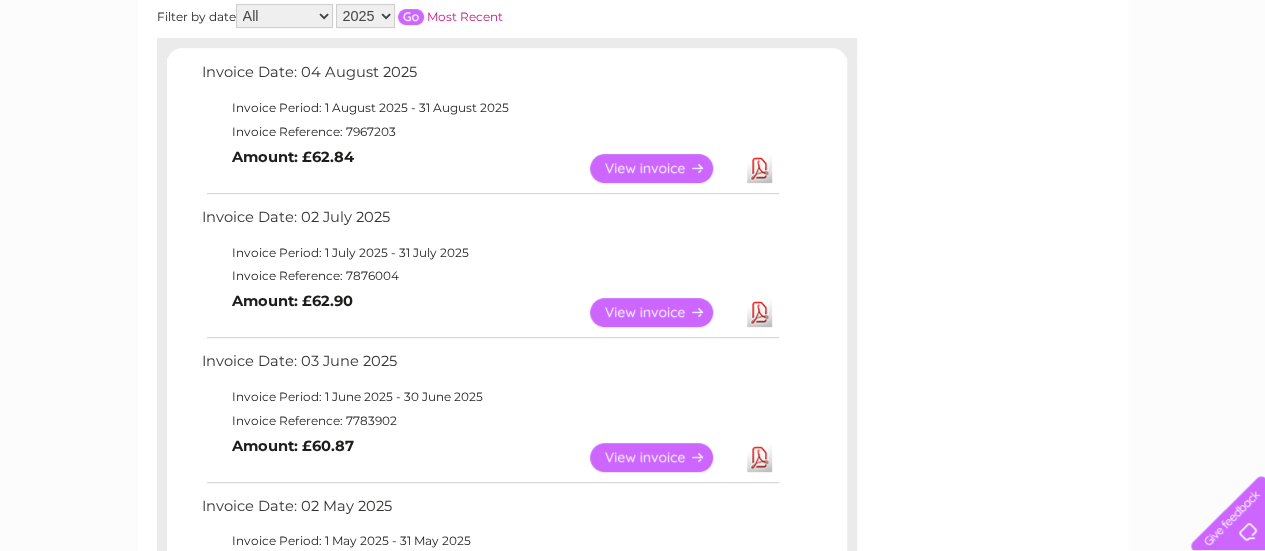 scroll, scrollTop: 0, scrollLeft: 0, axis: both 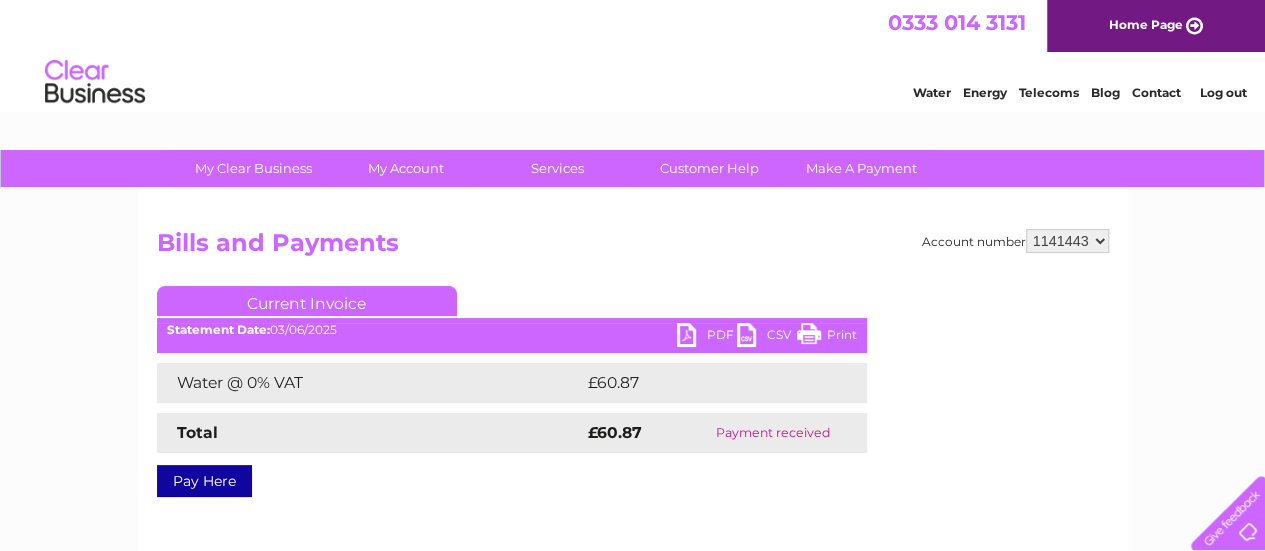 click on "PDF" at bounding box center [707, 337] 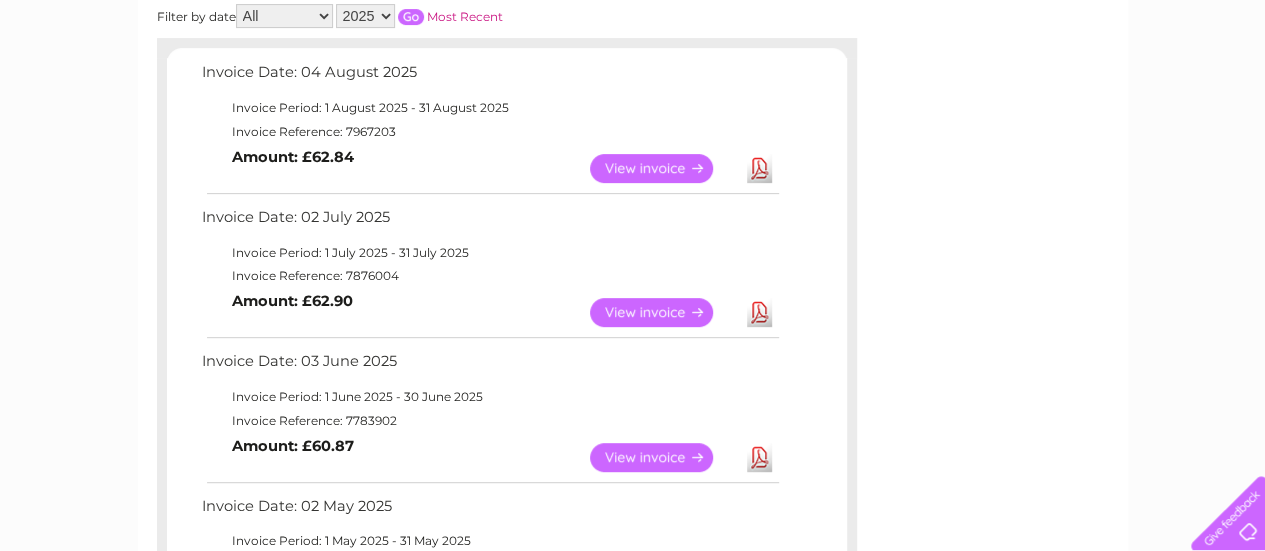 scroll, scrollTop: 0, scrollLeft: 0, axis: both 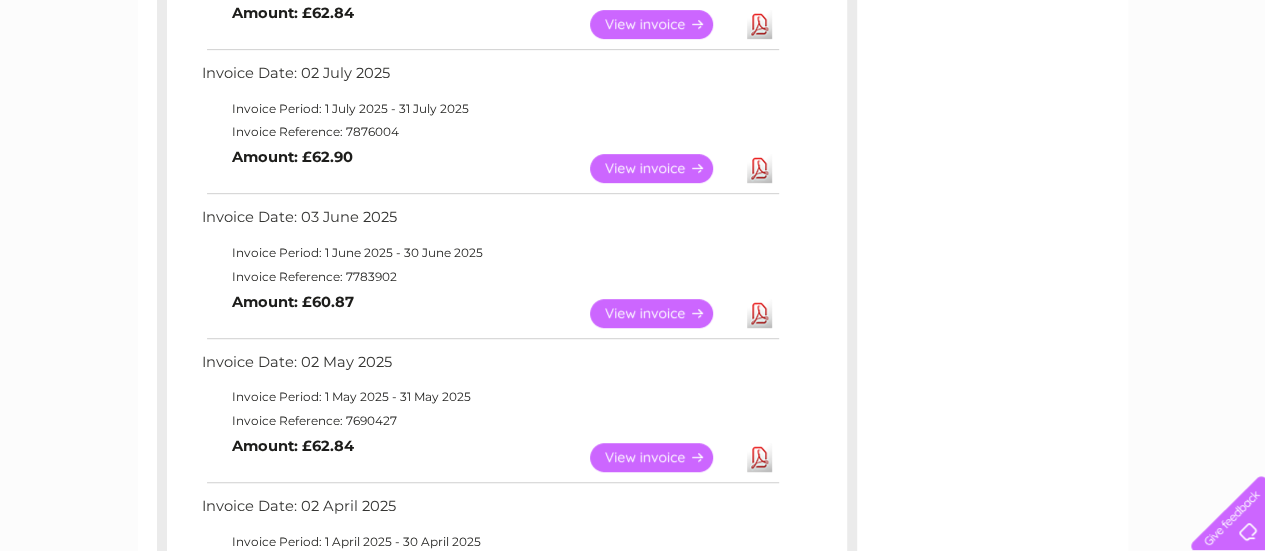click on "View" at bounding box center [663, 457] 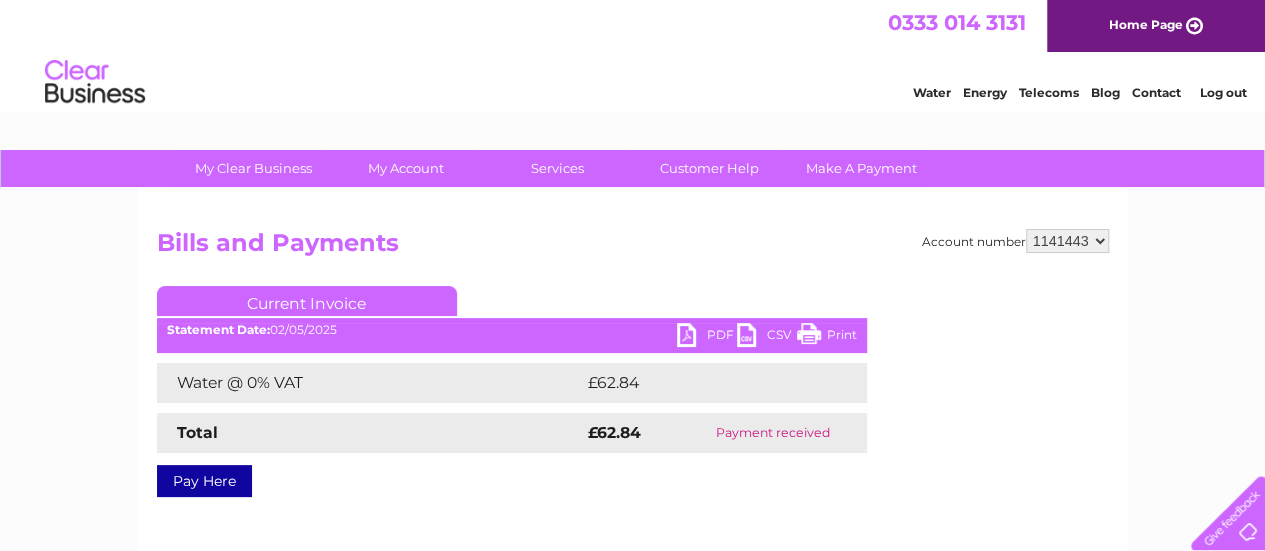 scroll, scrollTop: 0, scrollLeft: 0, axis: both 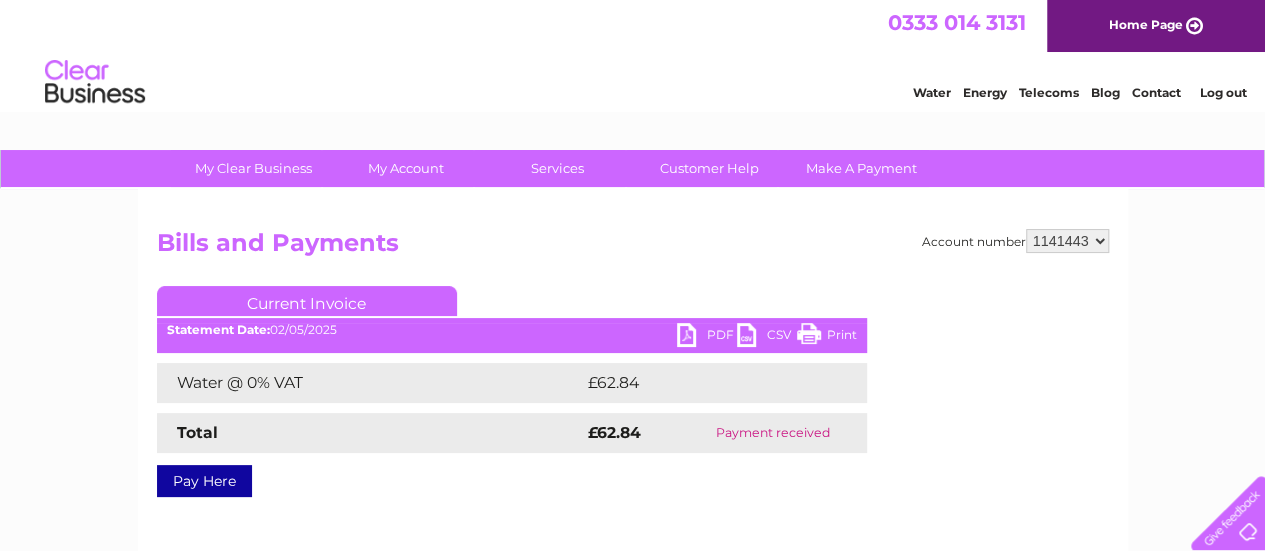 click on "PDF" at bounding box center [707, 337] 